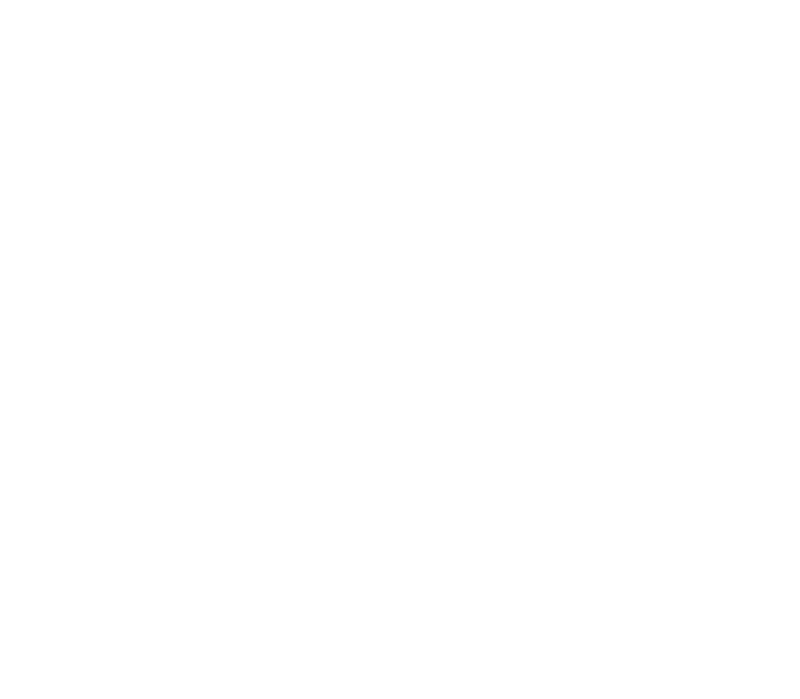 scroll, scrollTop: 0, scrollLeft: 0, axis: both 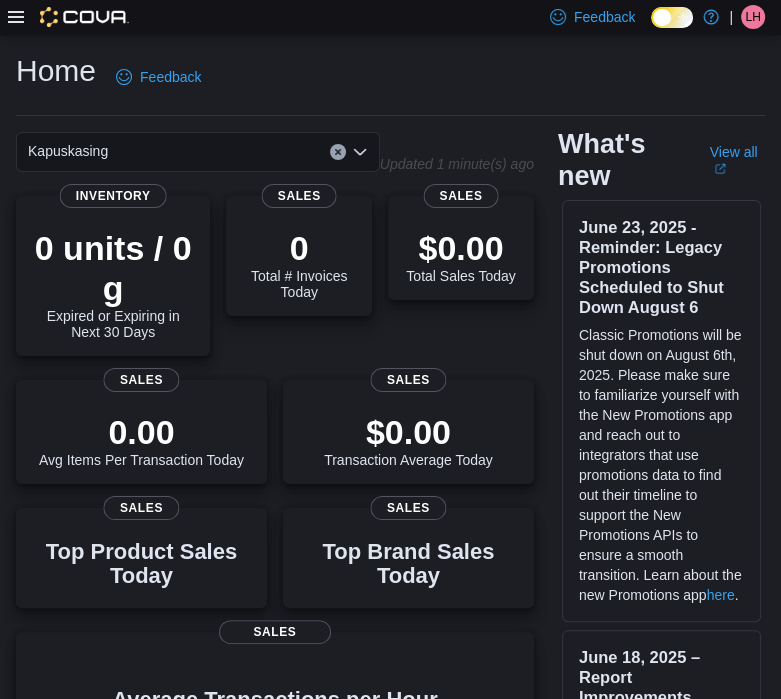 click 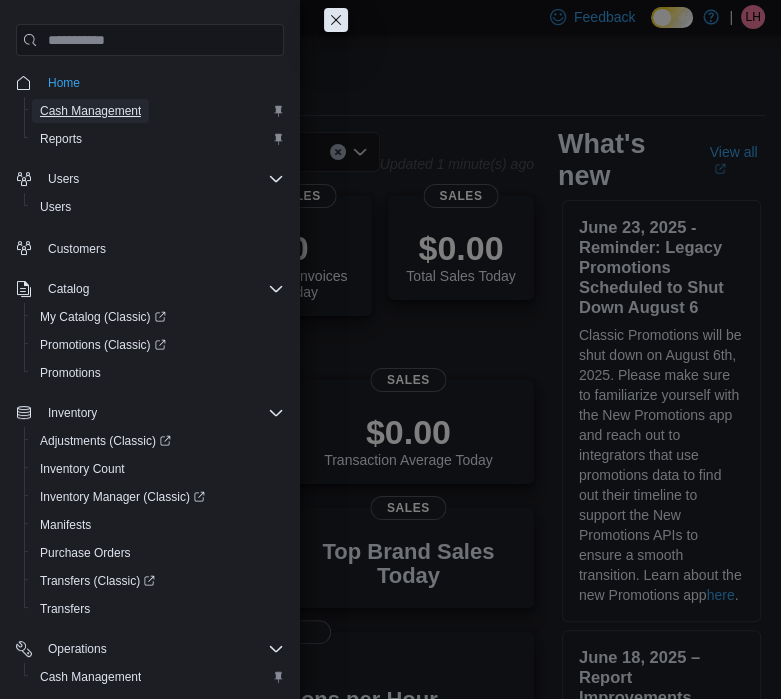 click on "Cash Management" at bounding box center (90, 111) 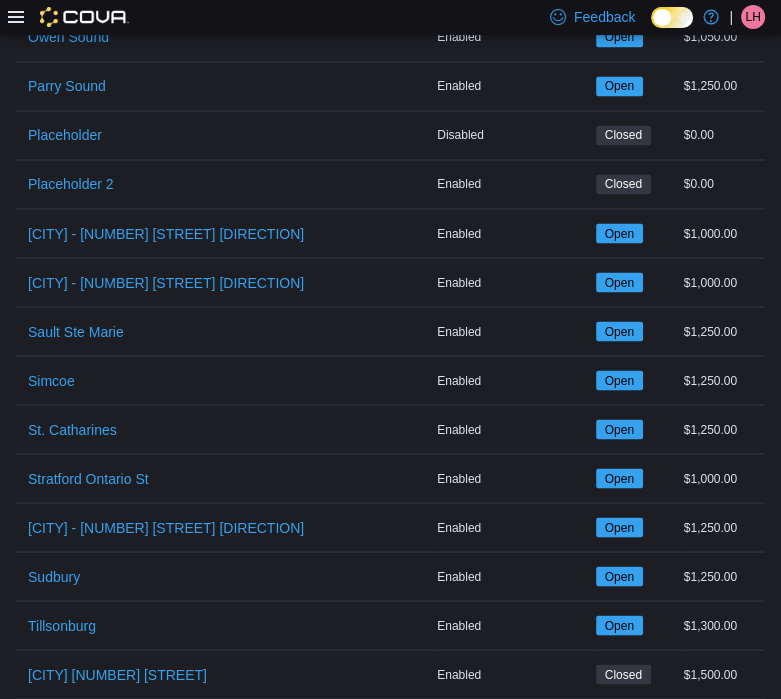 scroll, scrollTop: 2379, scrollLeft: 0, axis: vertical 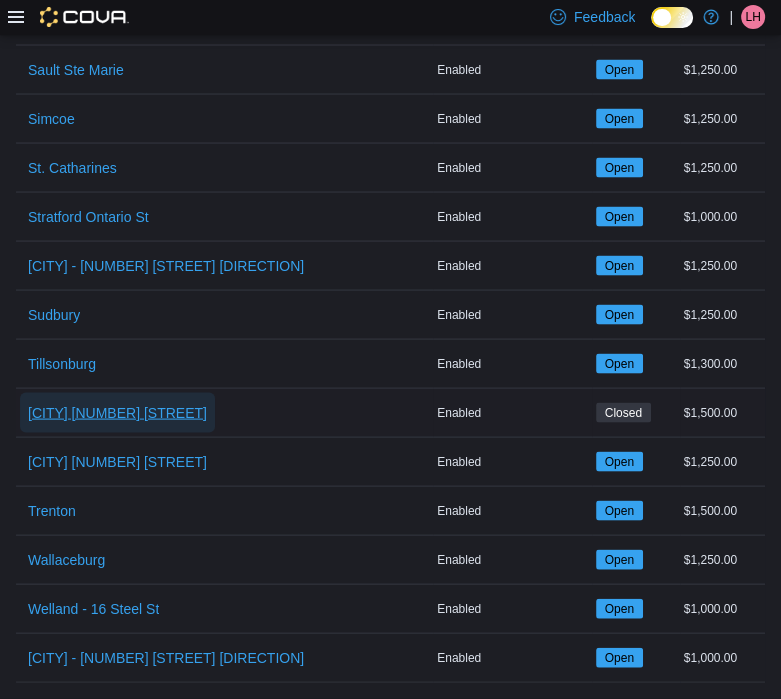 click on "[CITY] [NUMBER] [PERSON]" at bounding box center [117, 413] 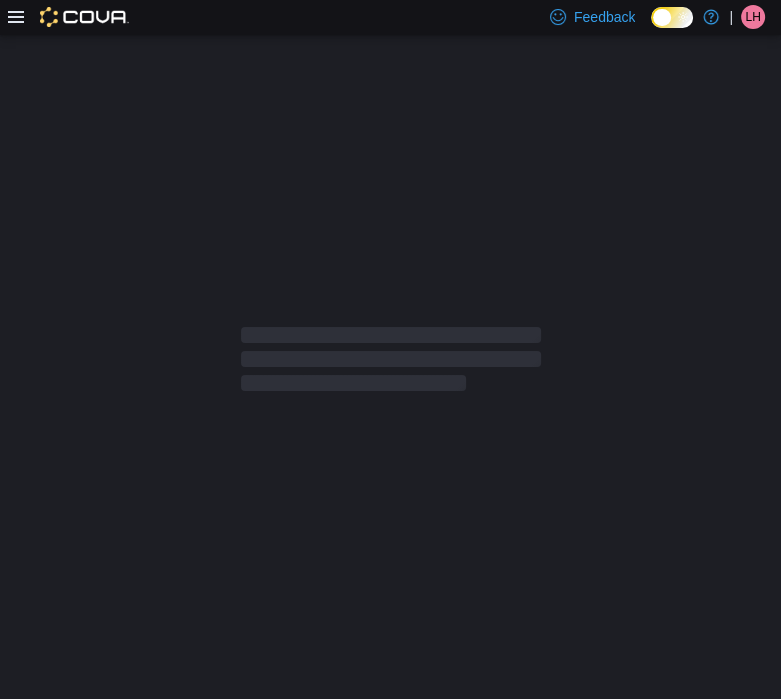 scroll, scrollTop: 0, scrollLeft: 0, axis: both 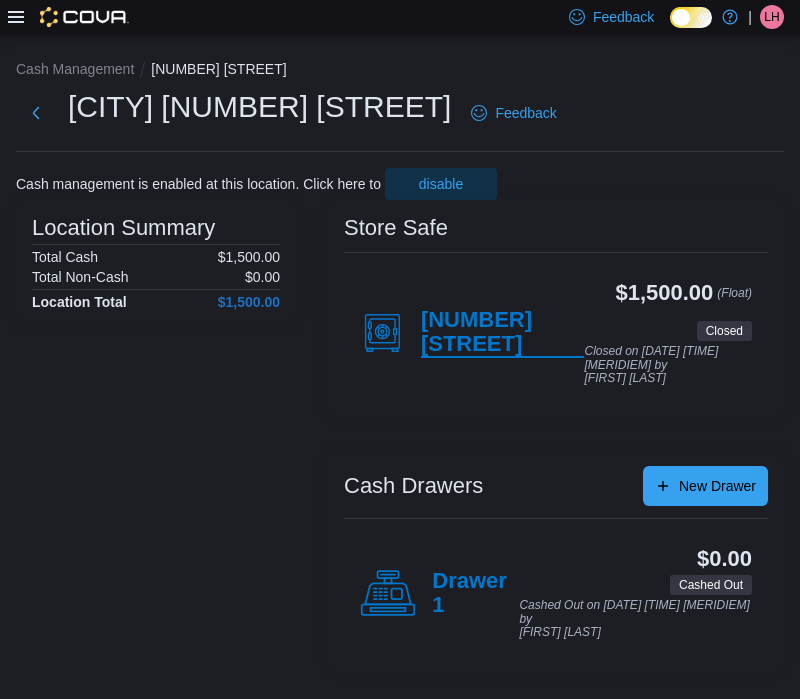 click on "211 Craig" at bounding box center [503, 333] 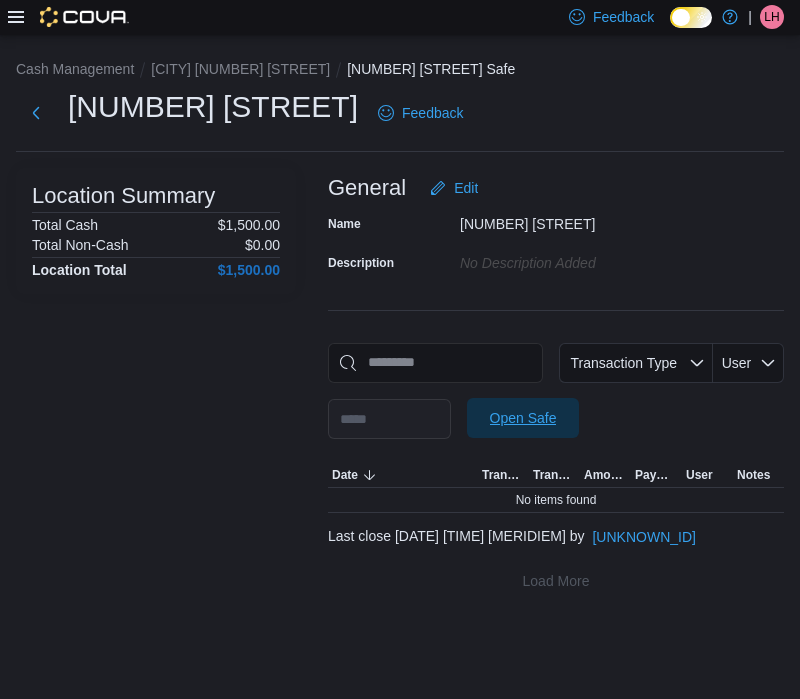 click on "Open Safe" at bounding box center (523, 418) 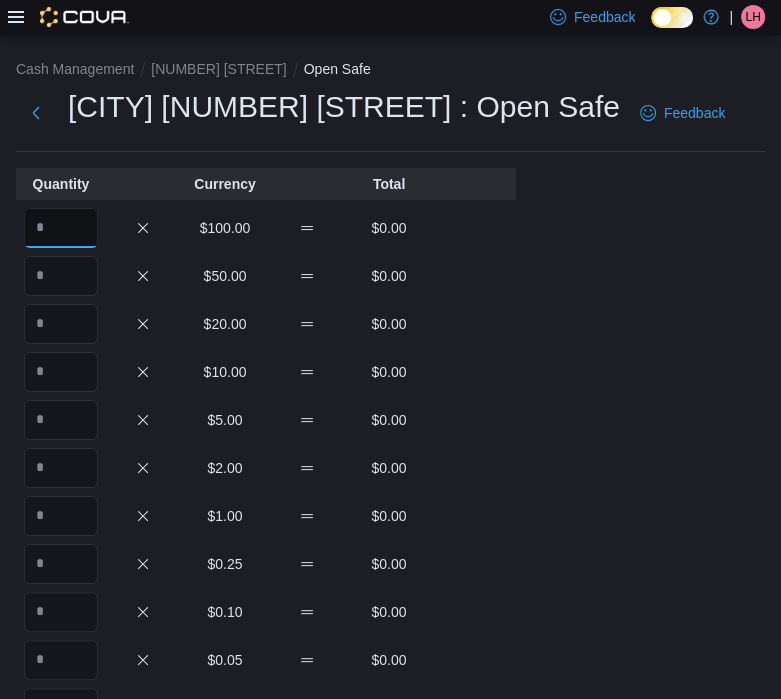click at bounding box center [61, 228] 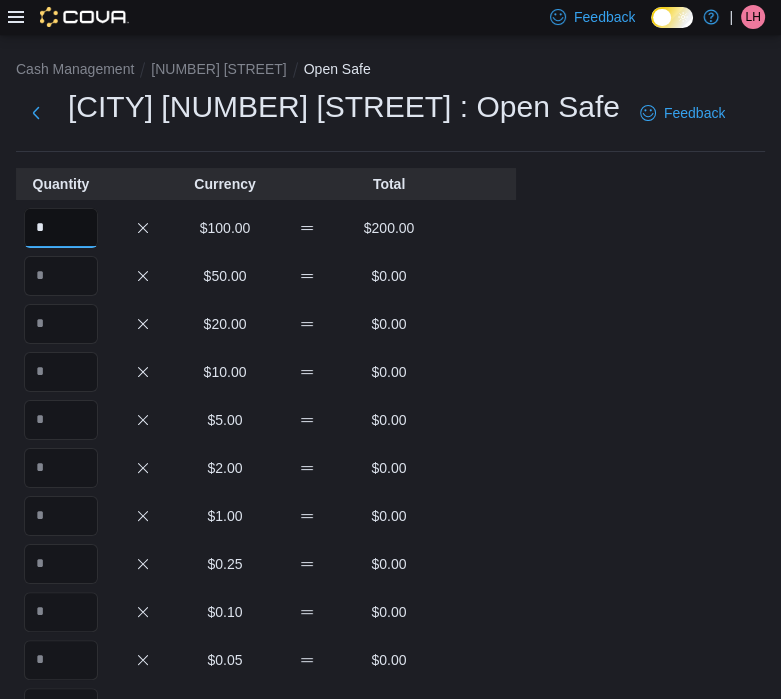 type on "*" 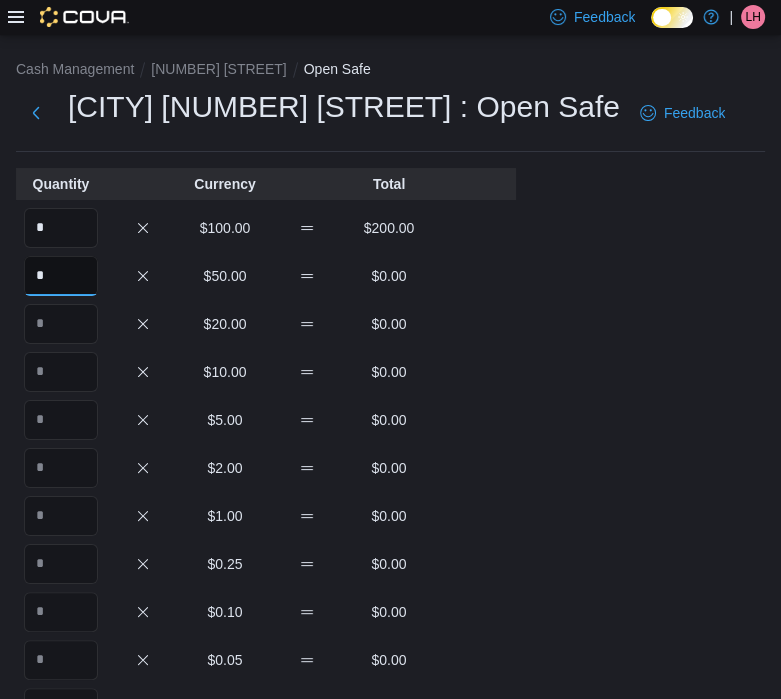 type on "*" 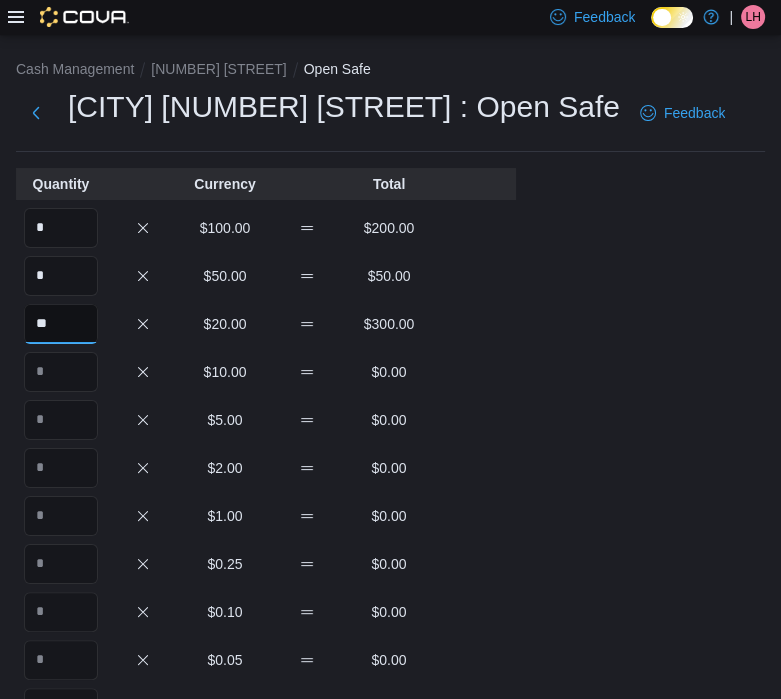 type on "**" 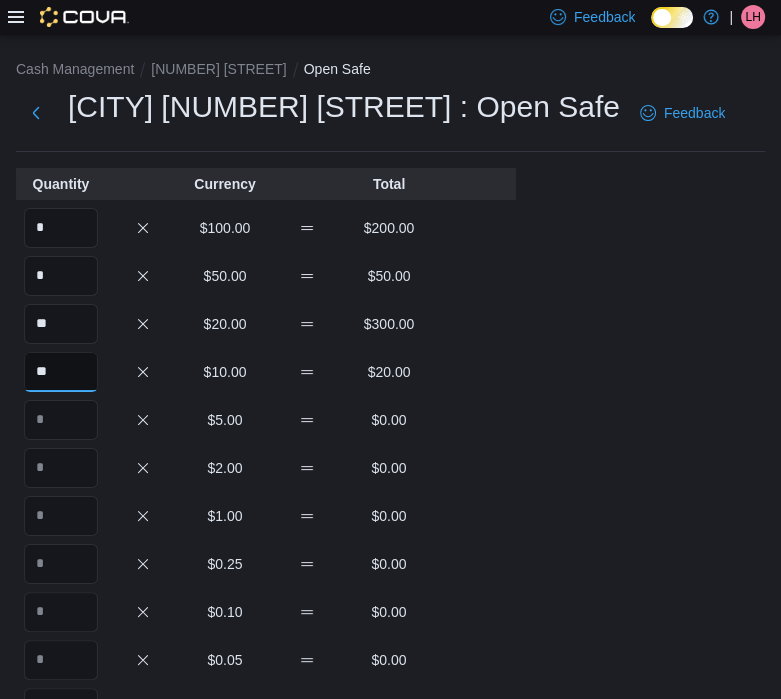 type on "**" 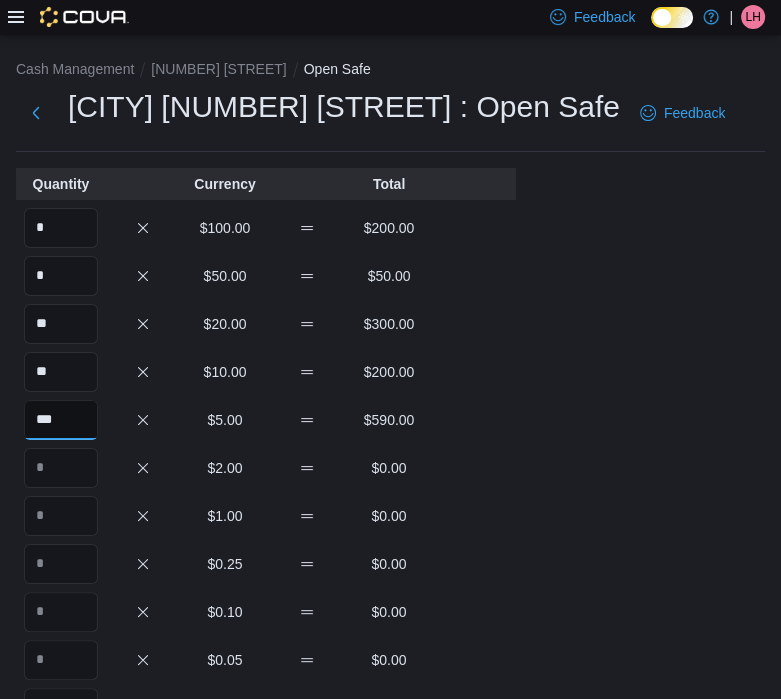 type on "***" 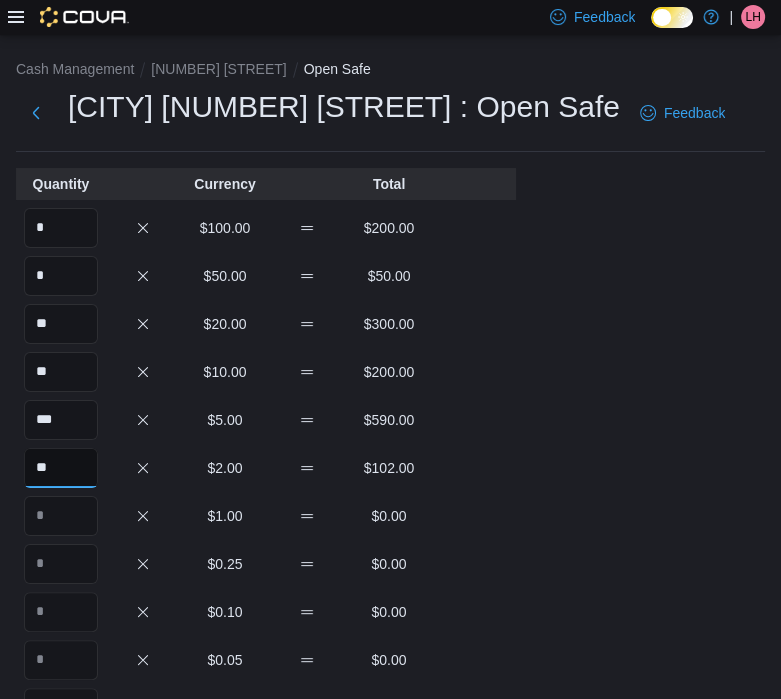 type on "**" 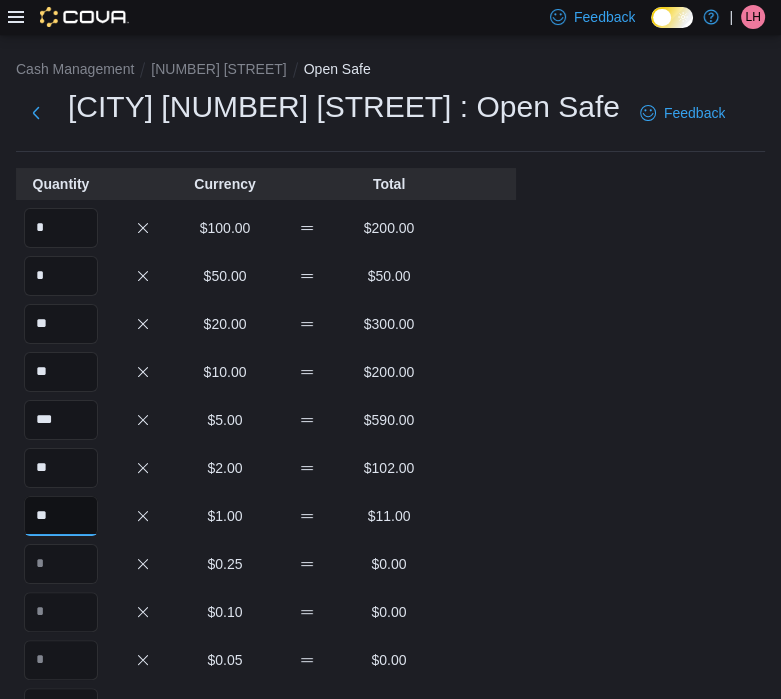 type on "**" 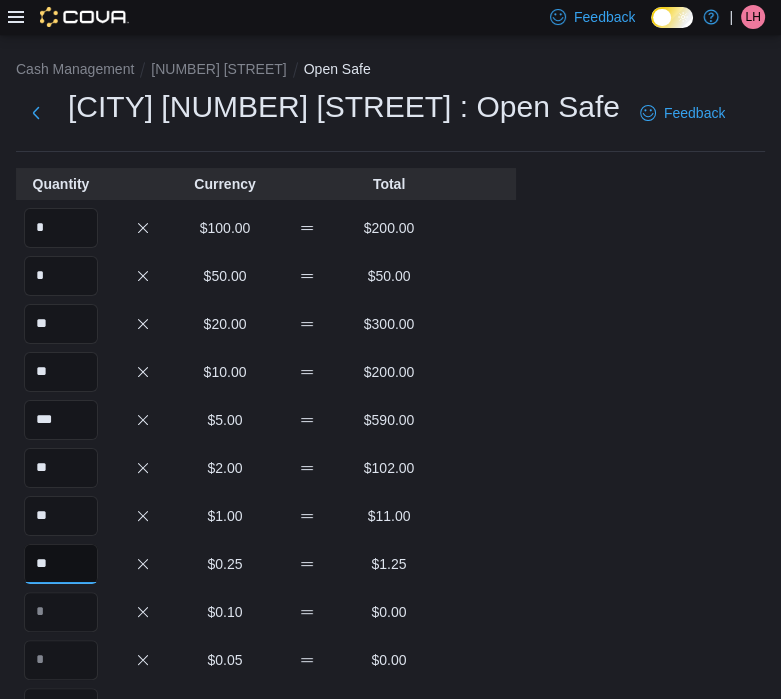 type on "**" 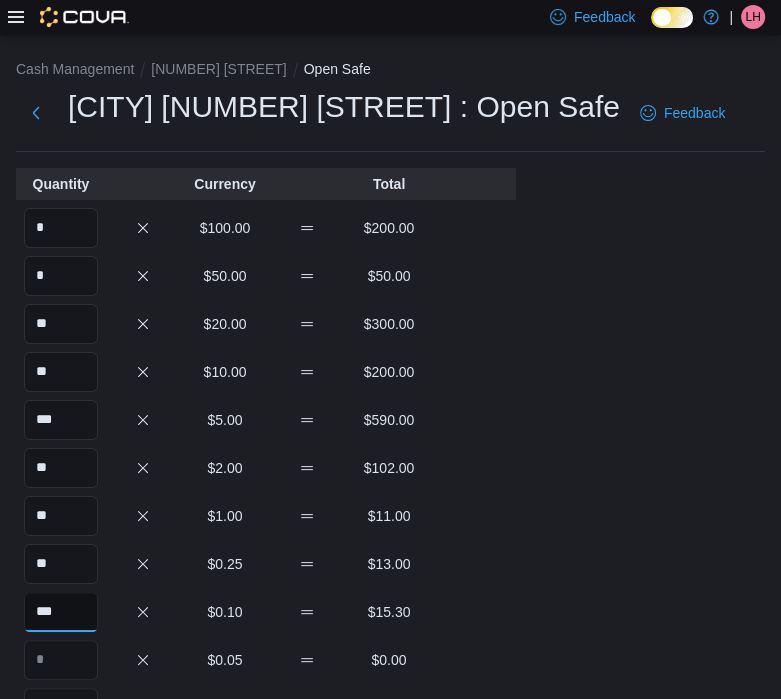 type on "***" 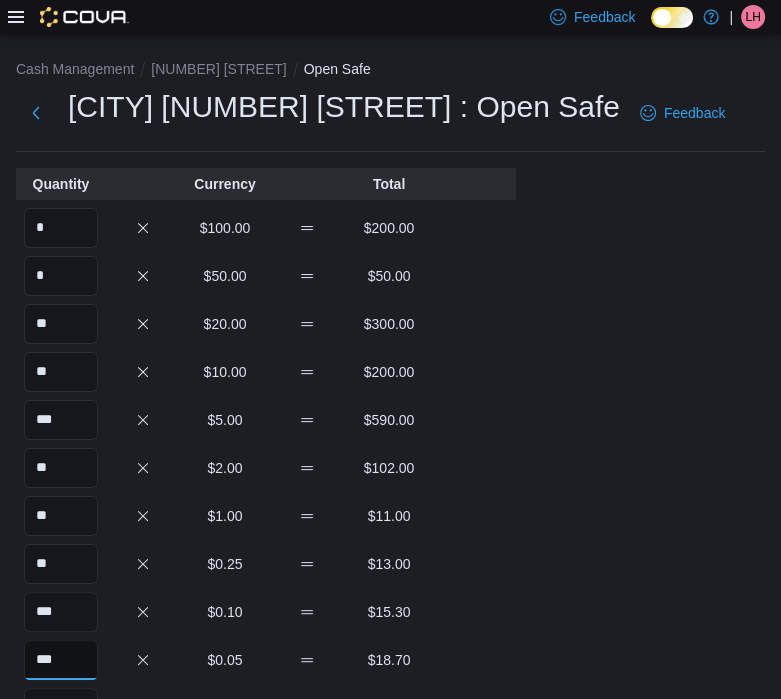 scroll, scrollTop: 406, scrollLeft: 0, axis: vertical 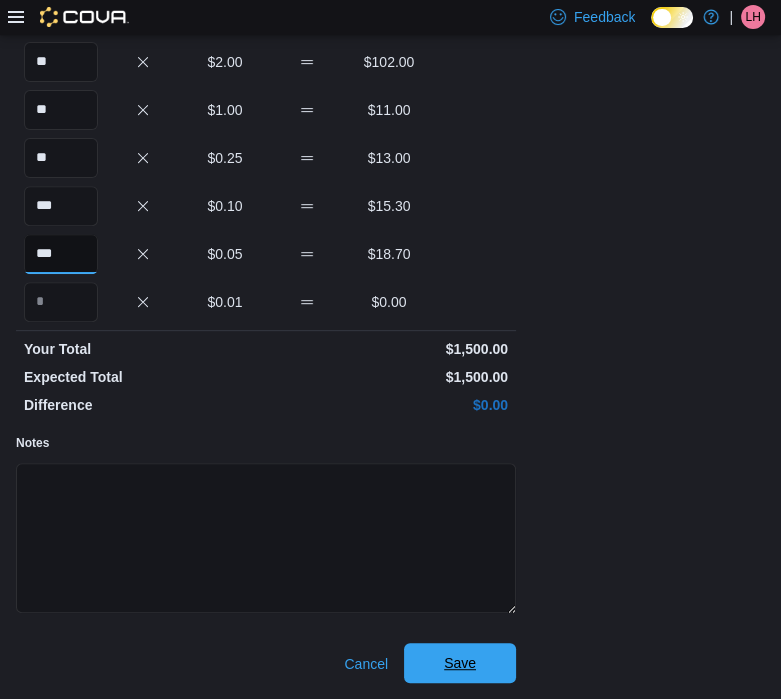type on "***" 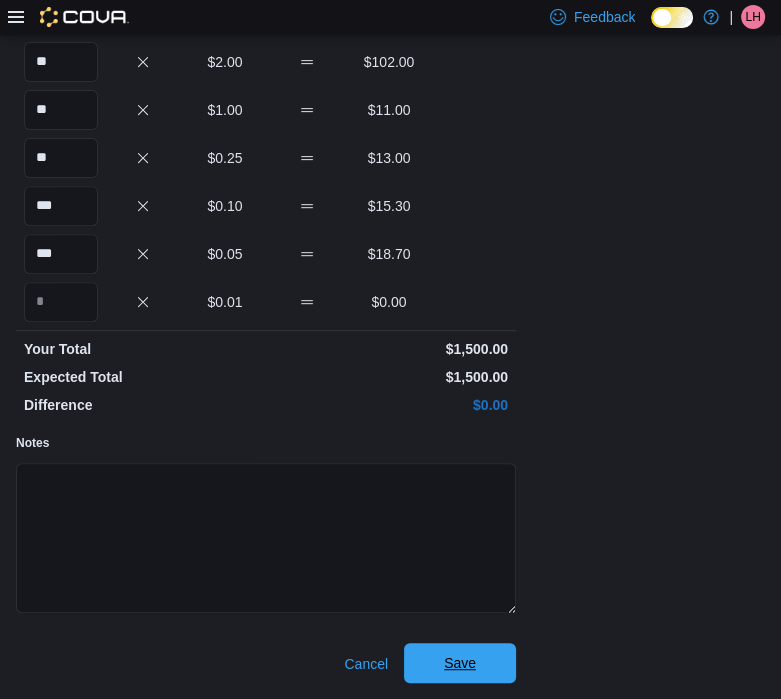 click on "Save" at bounding box center [460, 663] 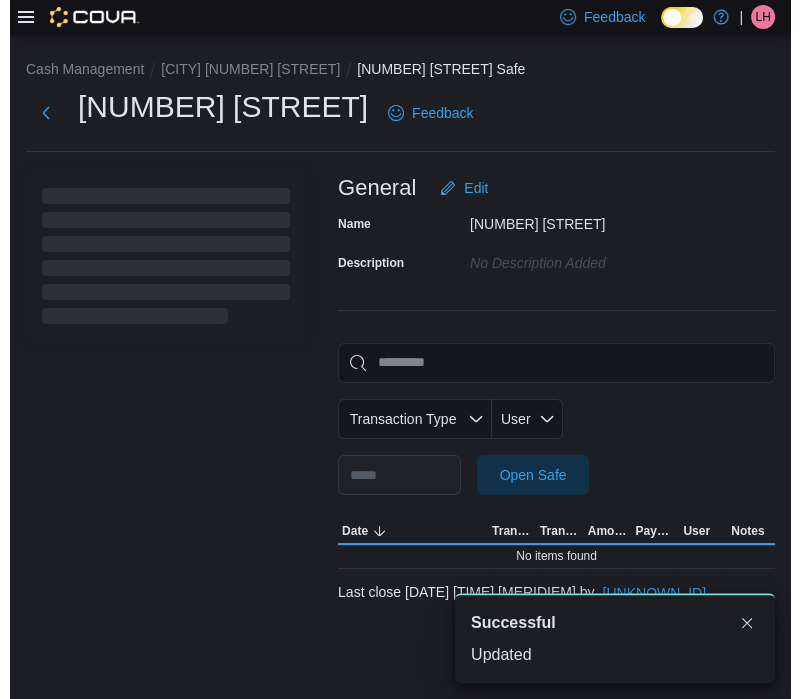 scroll, scrollTop: 0, scrollLeft: 0, axis: both 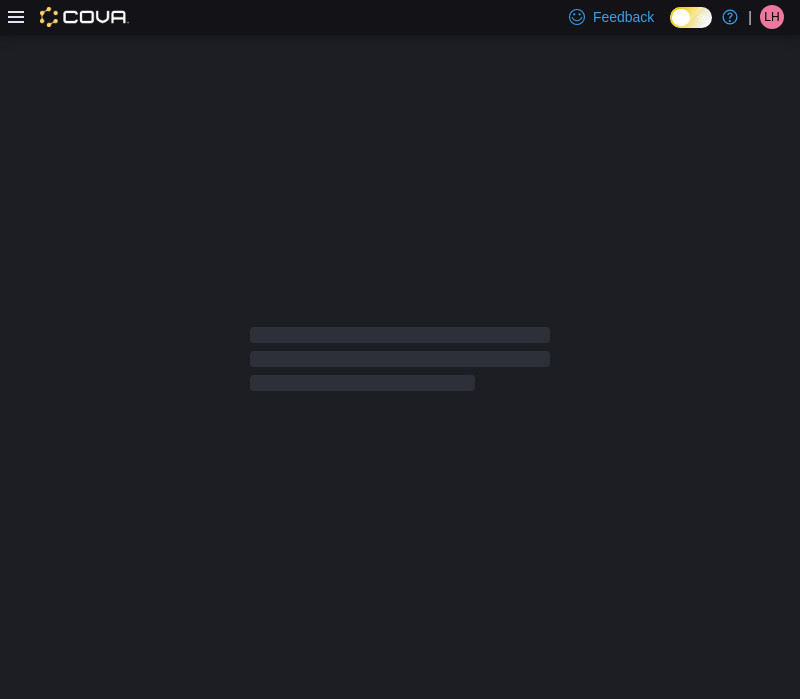 click 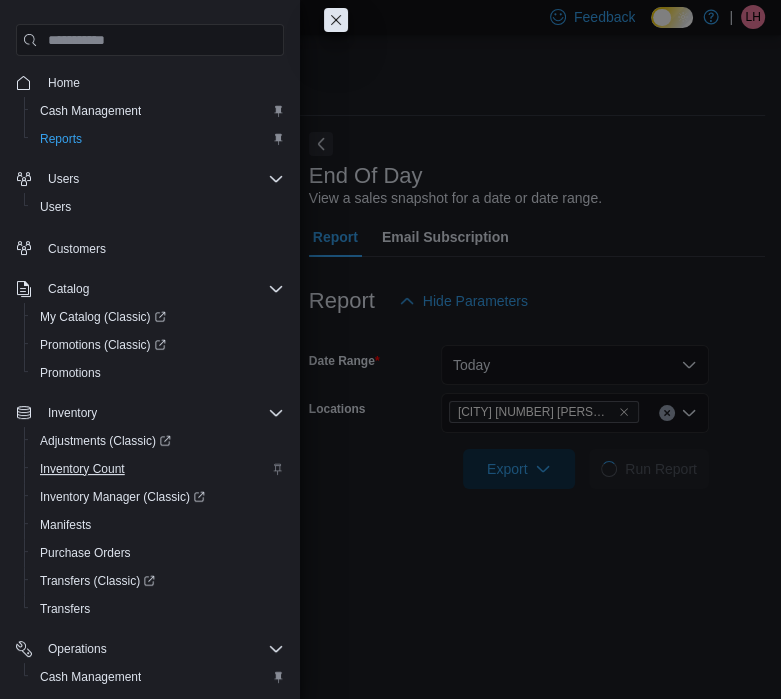 scroll, scrollTop: 13, scrollLeft: 0, axis: vertical 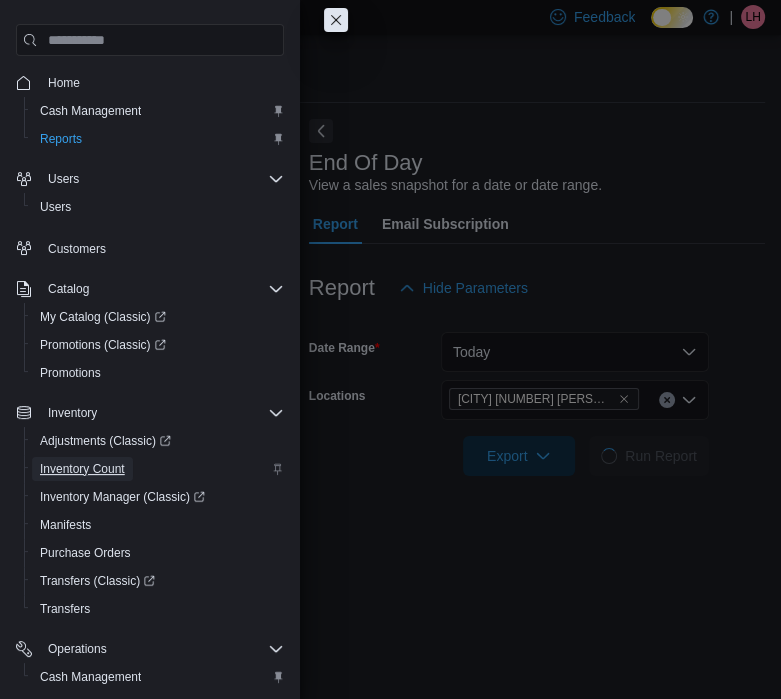 click on "Inventory Count" at bounding box center (82, 469) 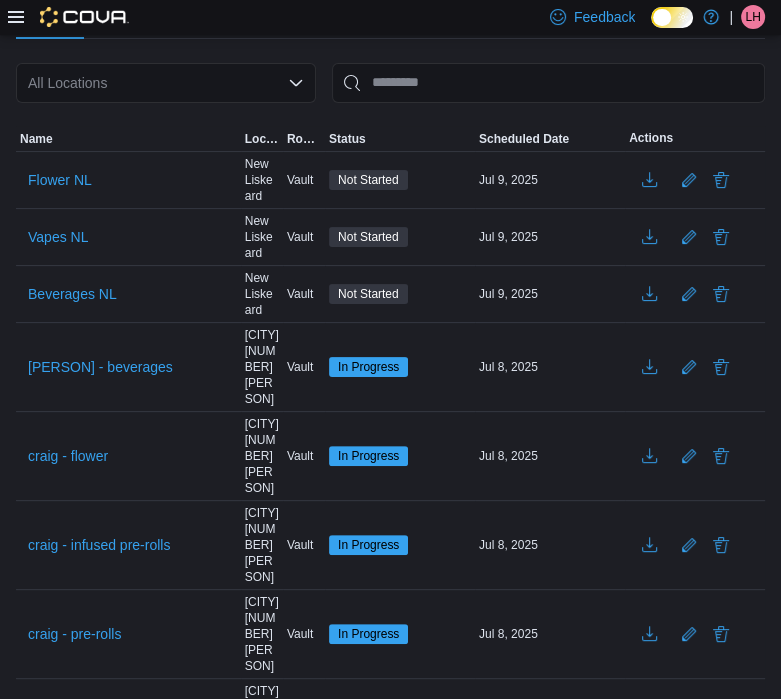 scroll, scrollTop: 170, scrollLeft: 0, axis: vertical 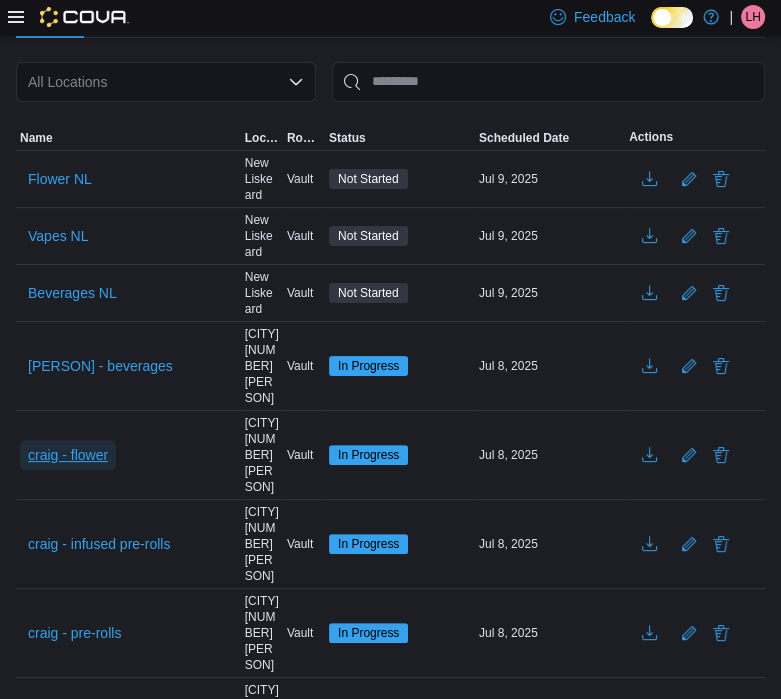 drag, startPoint x: 70, startPoint y: 404, endPoint x: 50, endPoint y: 413, distance: 21.931713 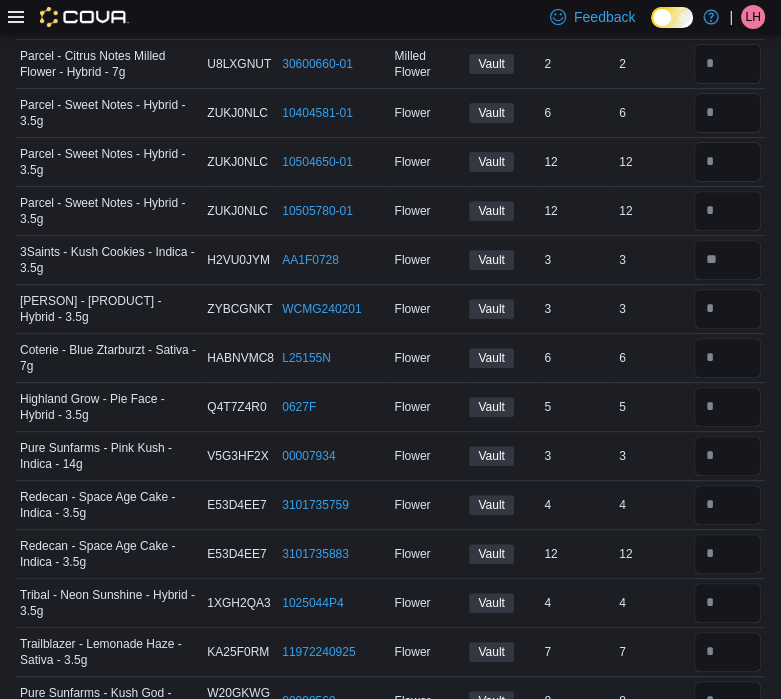 scroll, scrollTop: 0, scrollLeft: 0, axis: both 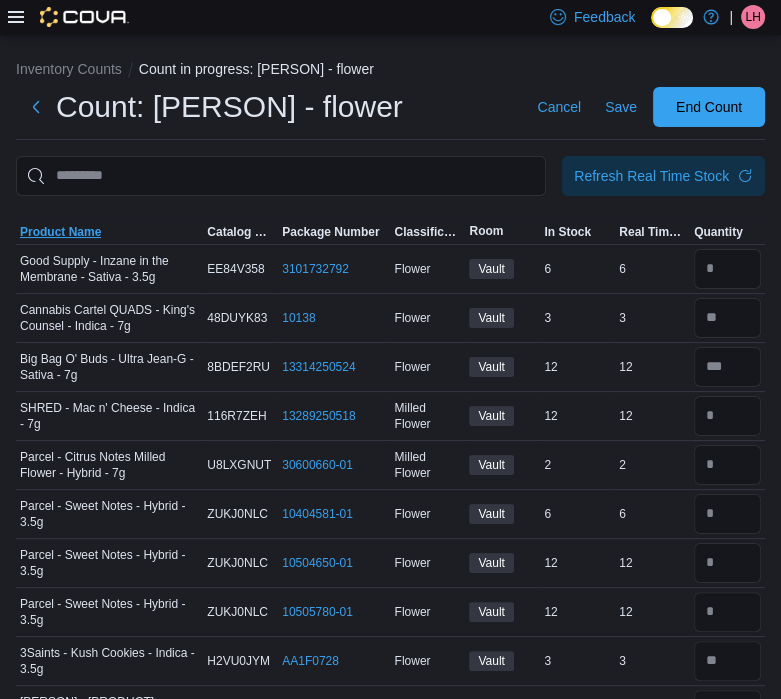 drag, startPoint x: 70, startPoint y: 213, endPoint x: 45, endPoint y: 232, distance: 31.400637 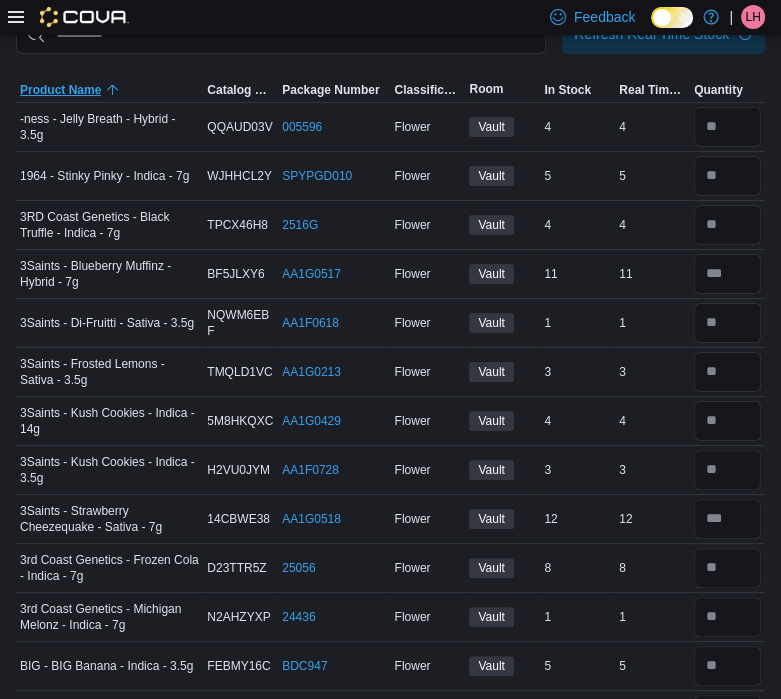 scroll, scrollTop: 0, scrollLeft: 0, axis: both 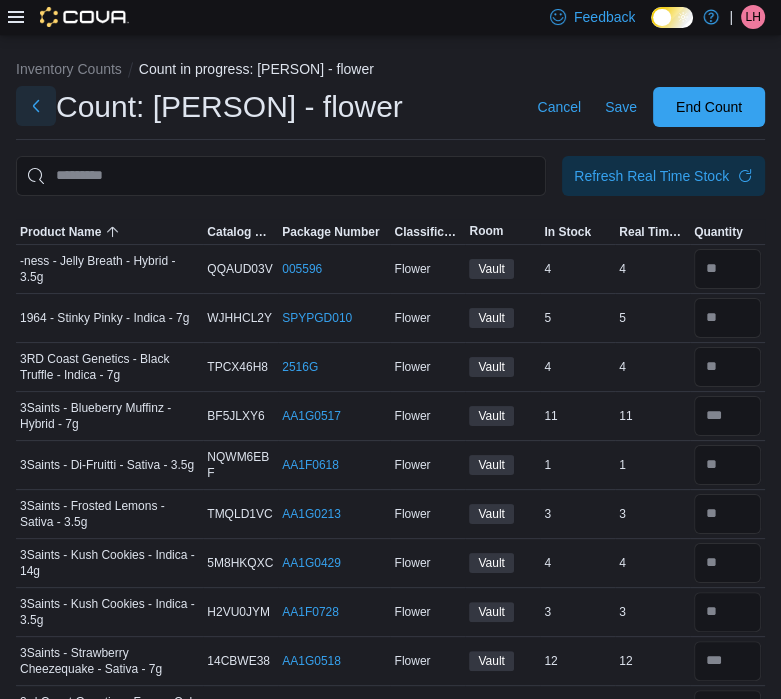 click at bounding box center [36, 106] 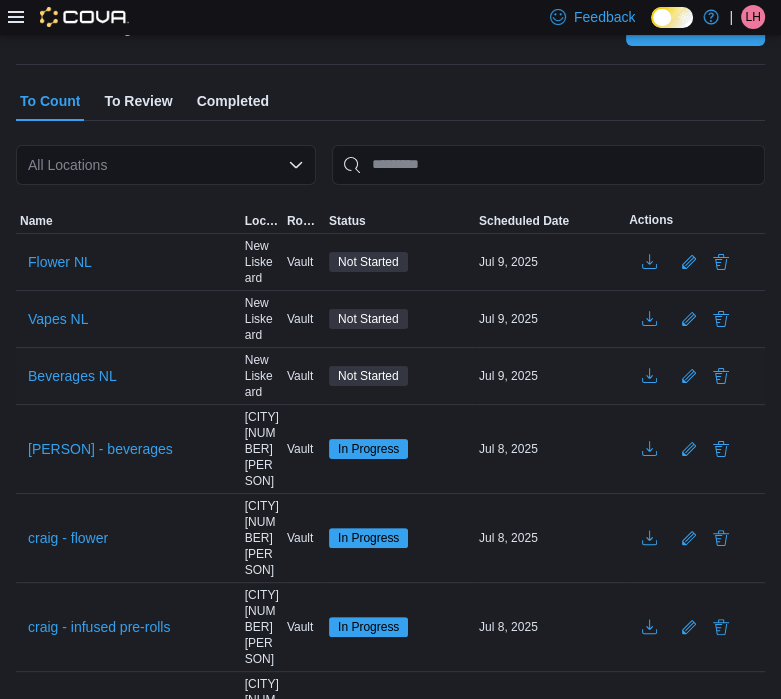 scroll, scrollTop: 85, scrollLeft: 0, axis: vertical 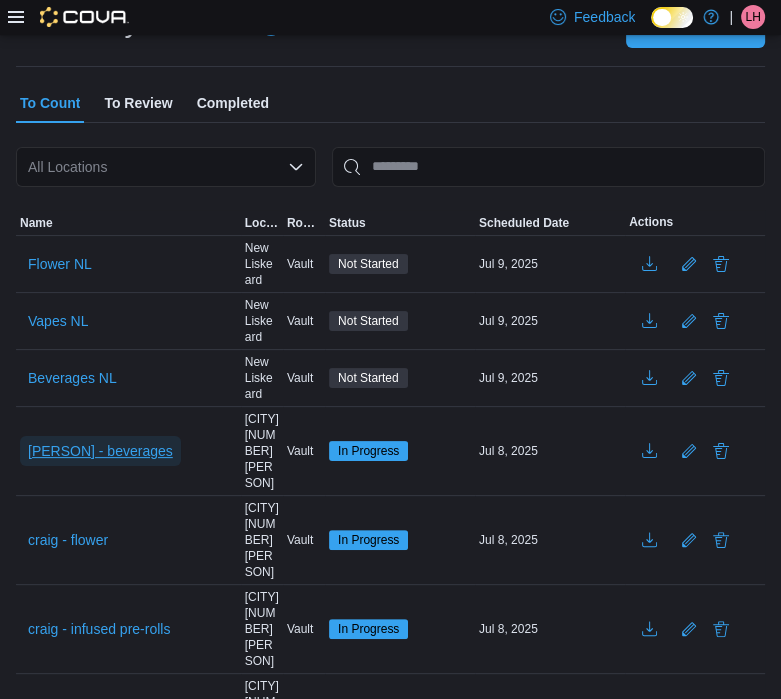 drag, startPoint x: 105, startPoint y: 422, endPoint x: 73, endPoint y: 427, distance: 32.38827 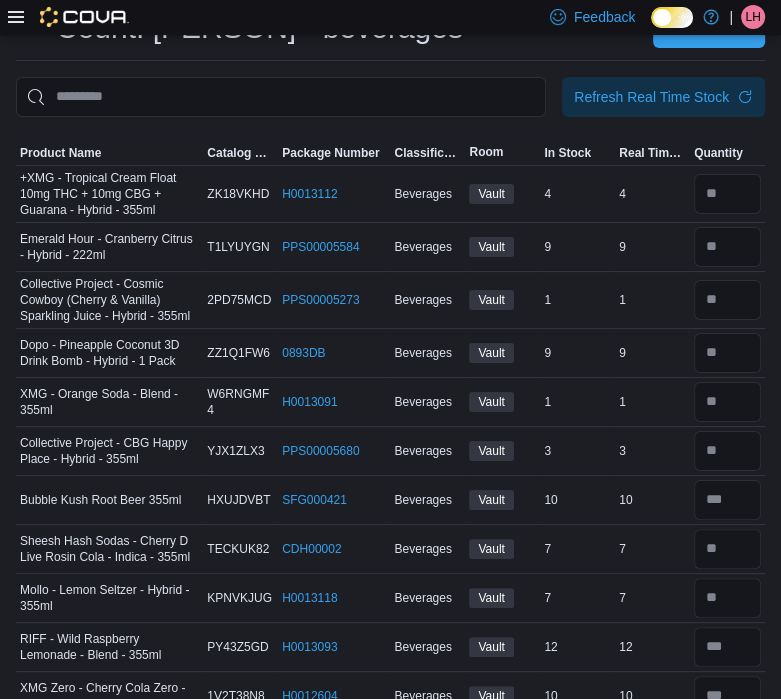 scroll, scrollTop: 0, scrollLeft: 0, axis: both 